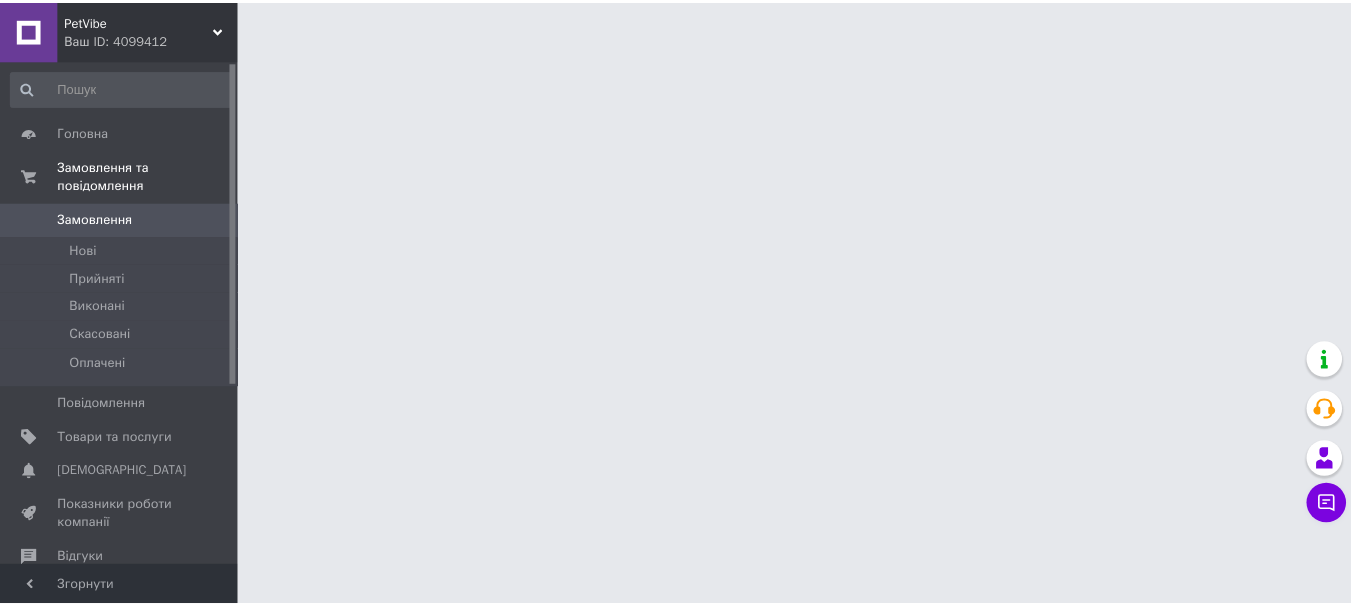 scroll, scrollTop: 0, scrollLeft: 0, axis: both 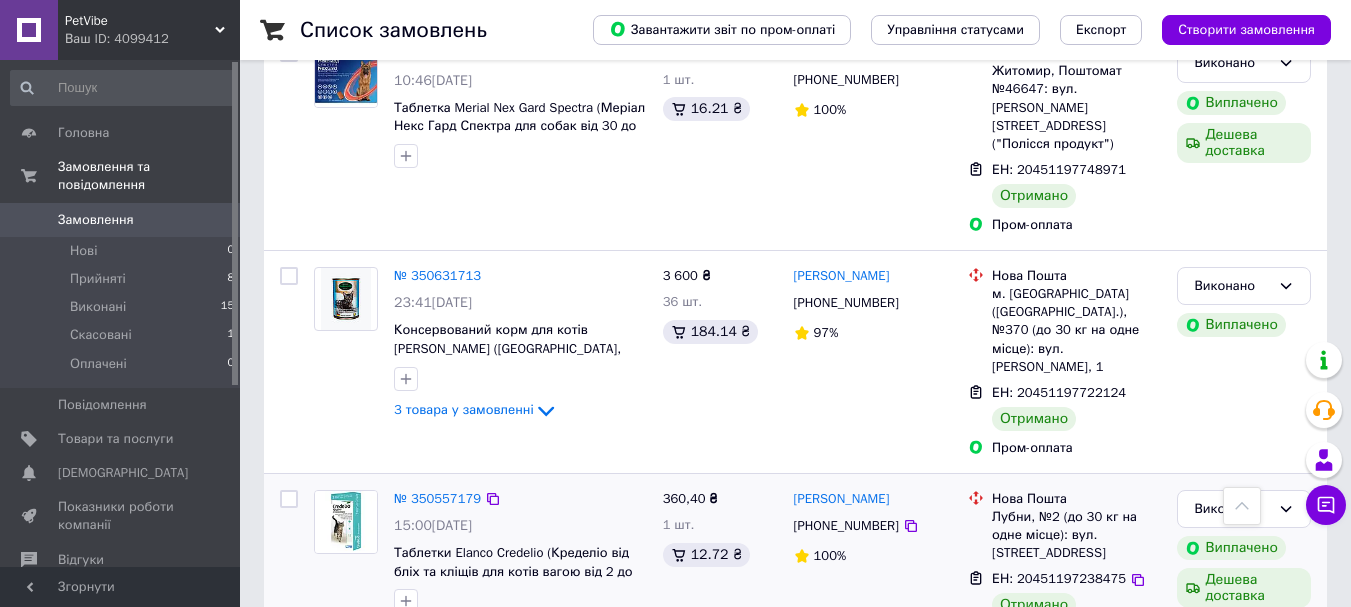 click on "[PHONE_NUMBER]" at bounding box center [846, 526] 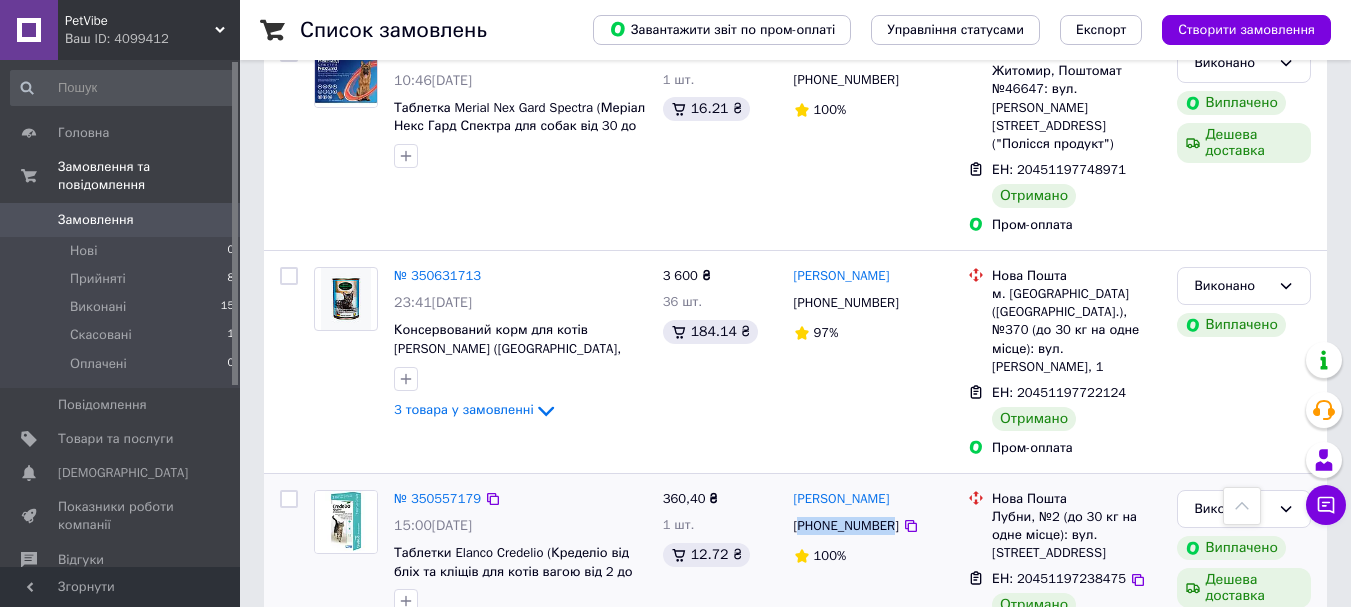 click on "+380990454041" at bounding box center [846, 526] 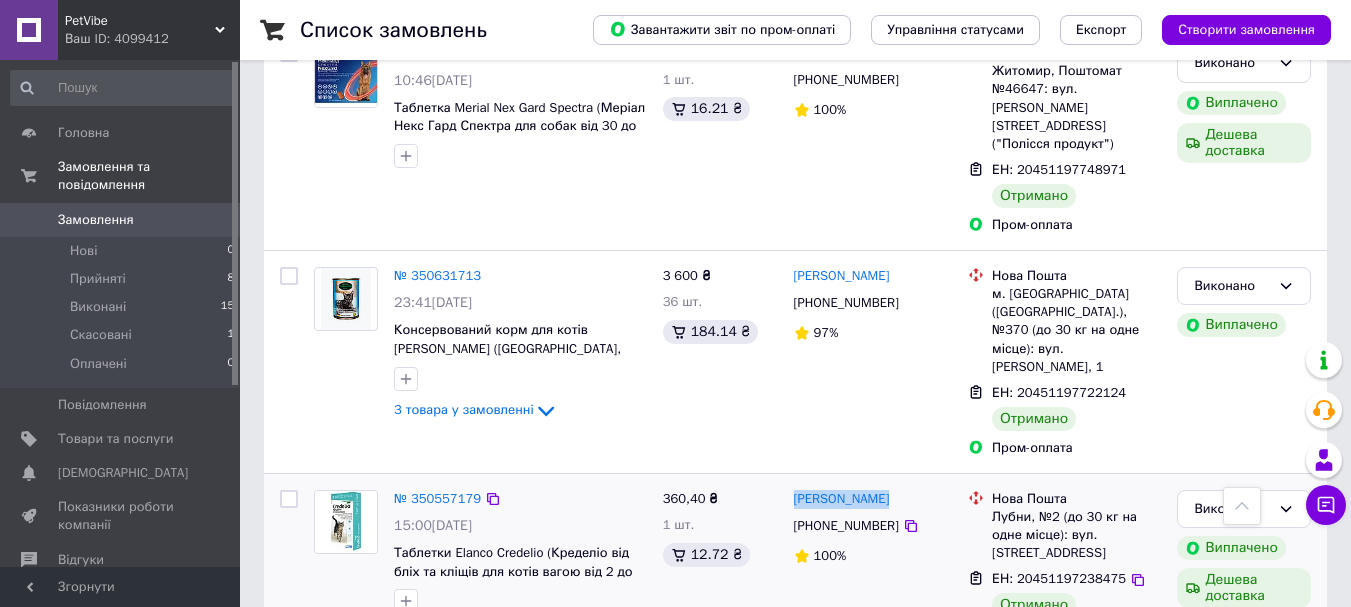 copy on "Ирина Гонтарь" 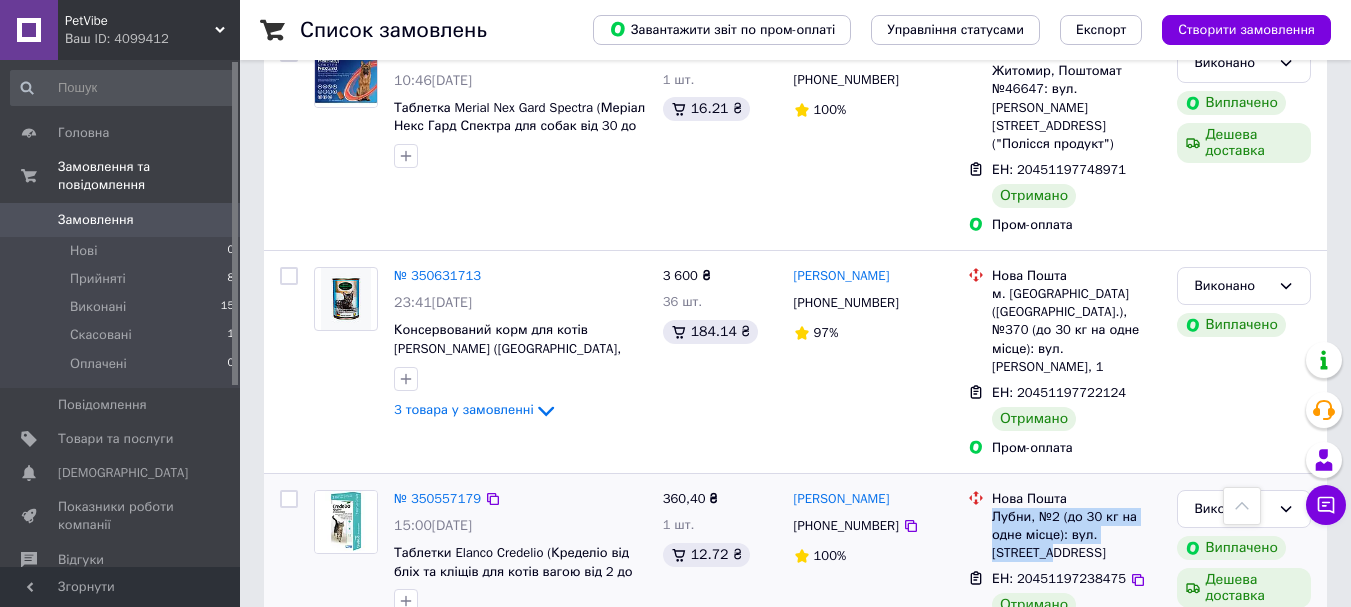 copy on "Лубни, №2 (до 30 кг на одне місце): вул. Садова, 3" 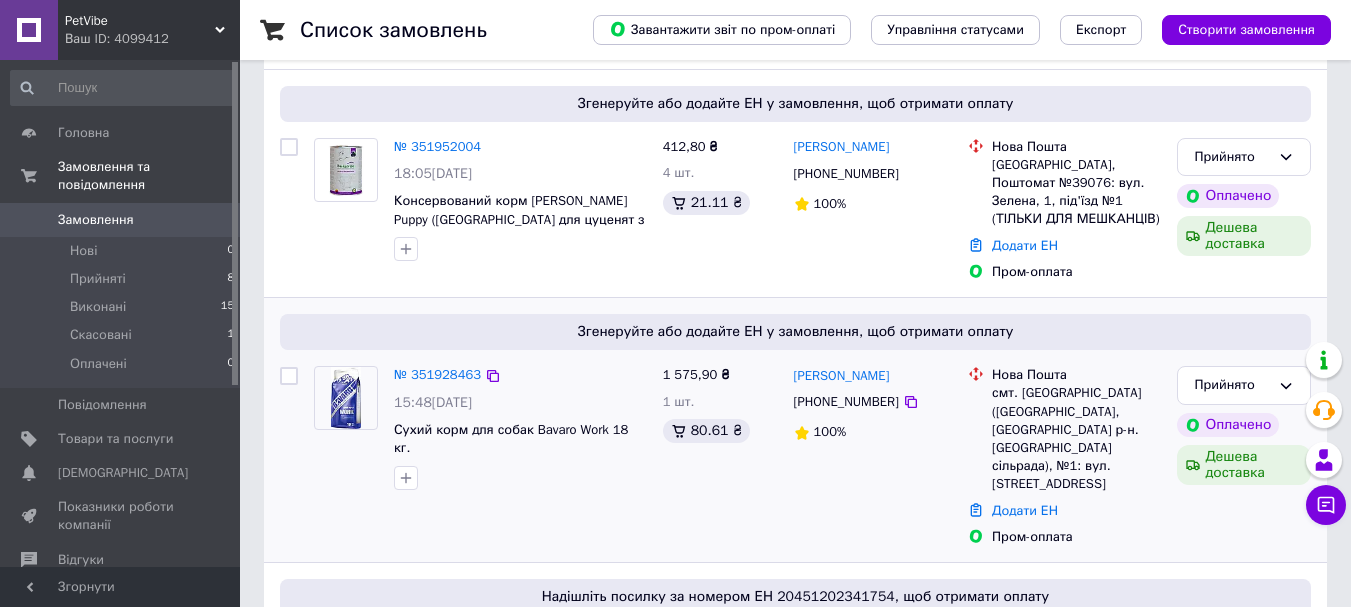 scroll, scrollTop: 100, scrollLeft: 0, axis: vertical 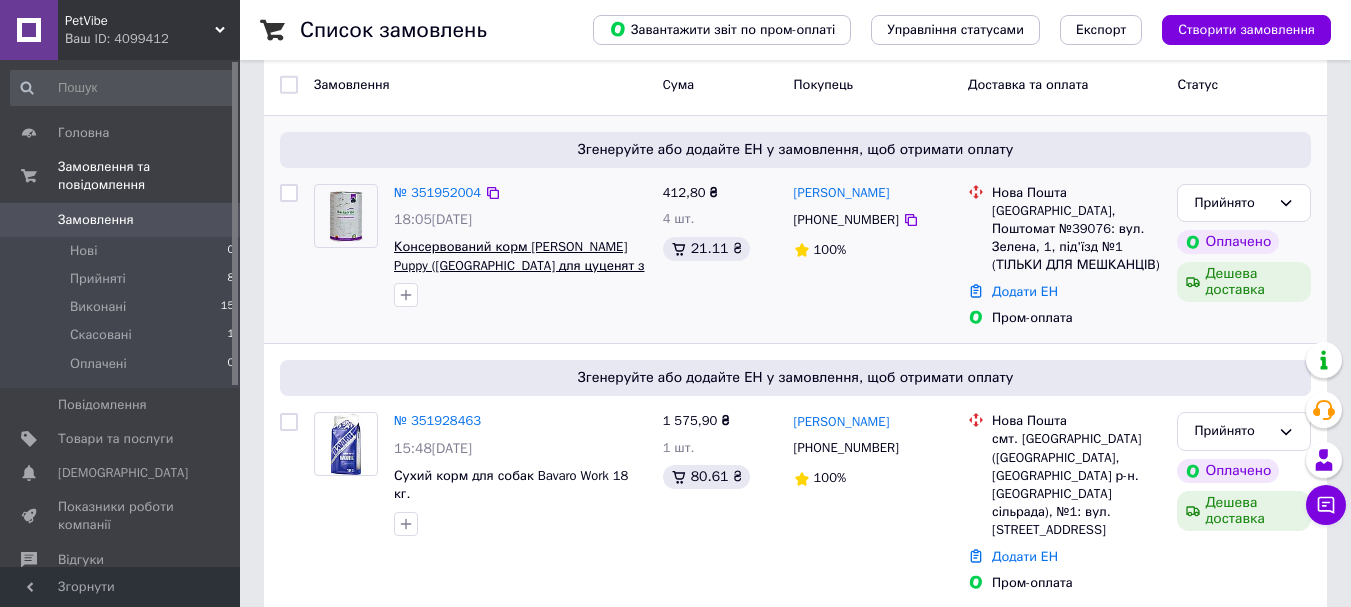 click on "Консервований корм [PERSON_NAME] Puppy ([GEOGRAPHIC_DATA] для цуценят з телятиною і ожиною) 400 г" at bounding box center (519, 265) 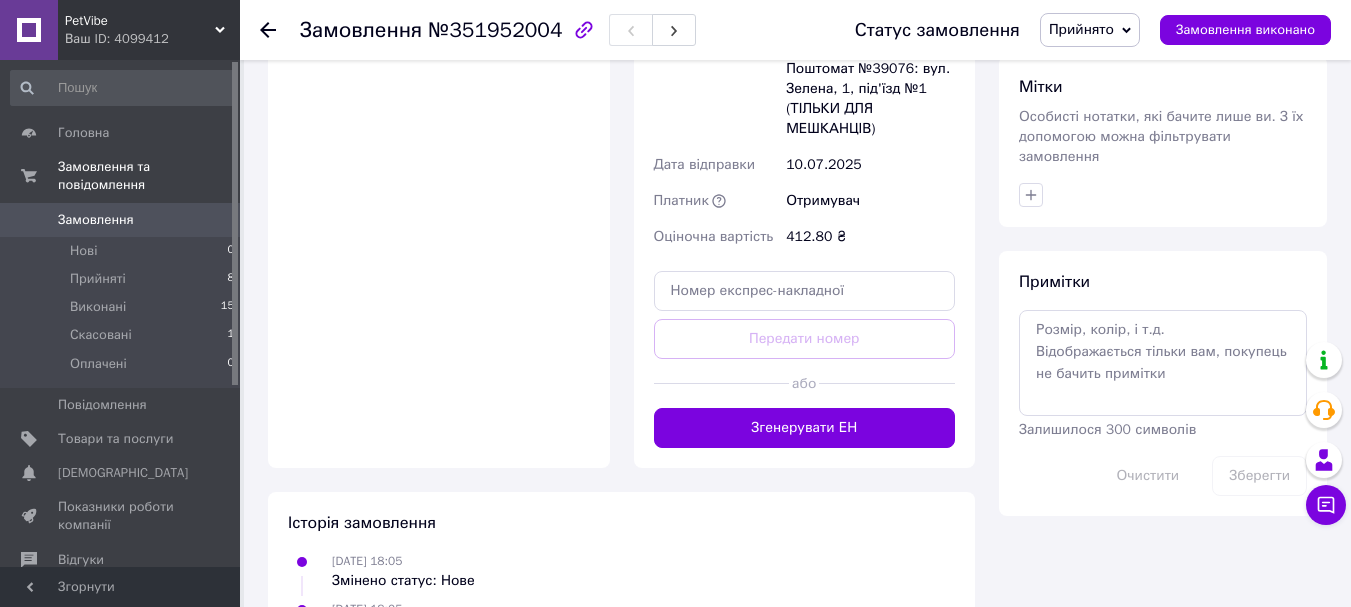 scroll, scrollTop: 1000, scrollLeft: 0, axis: vertical 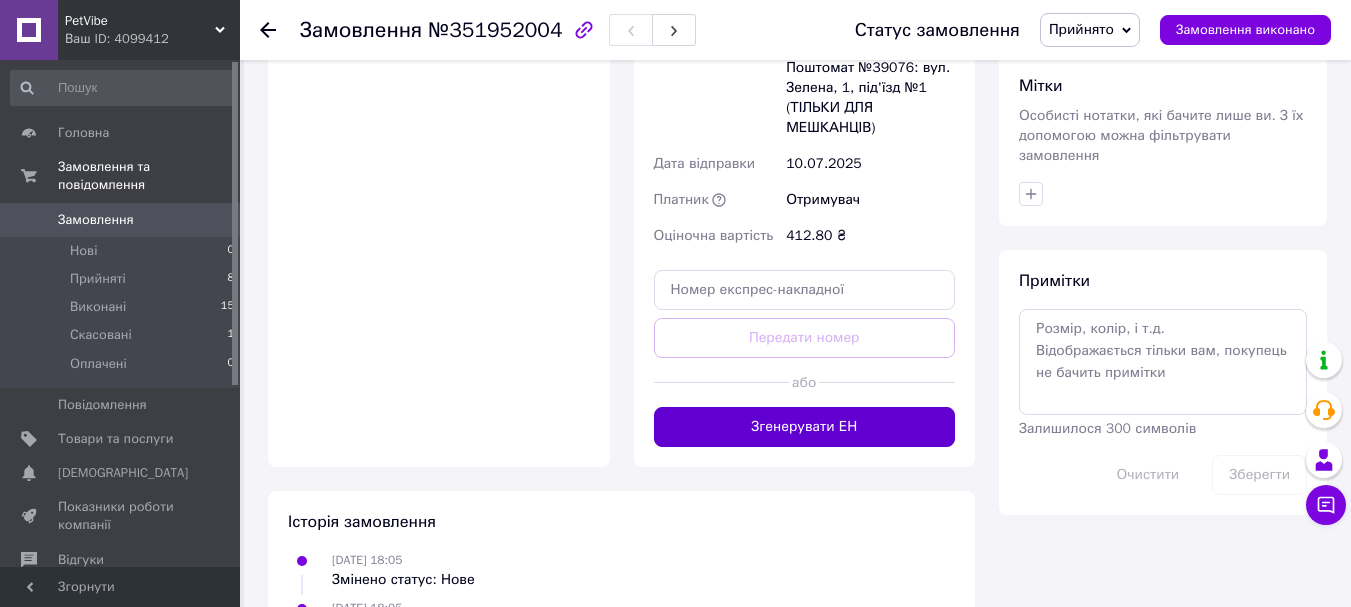 click on "Згенерувати ЕН" at bounding box center (805, 427) 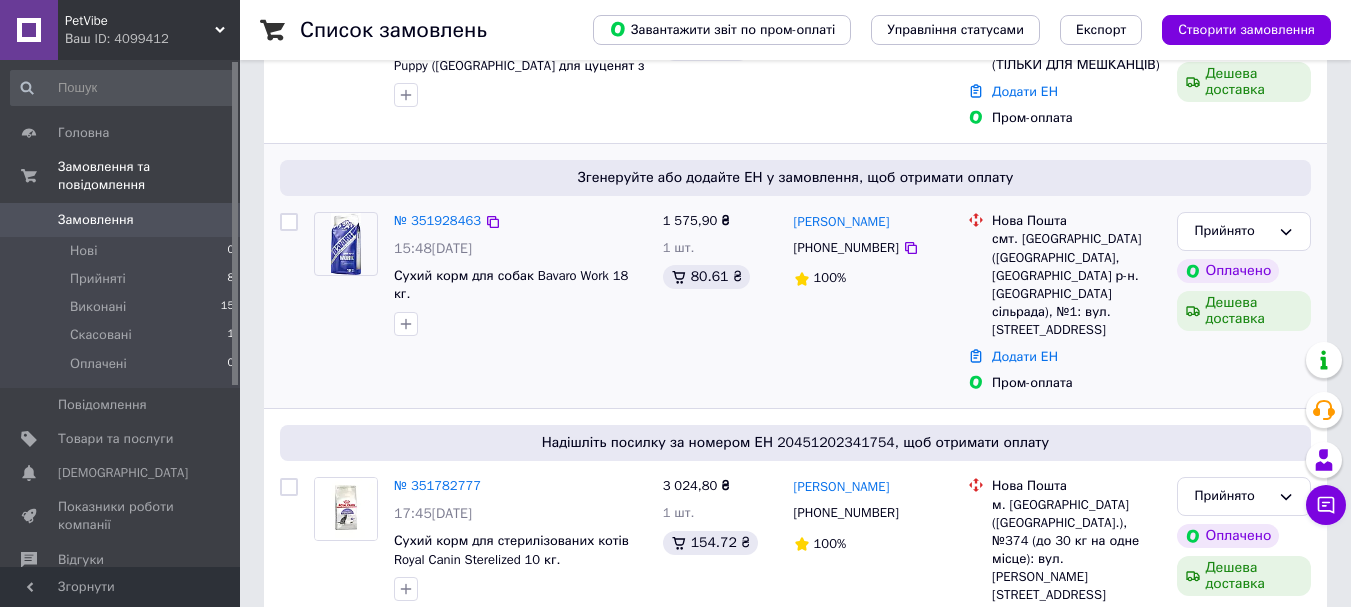 scroll, scrollTop: 300, scrollLeft: 0, axis: vertical 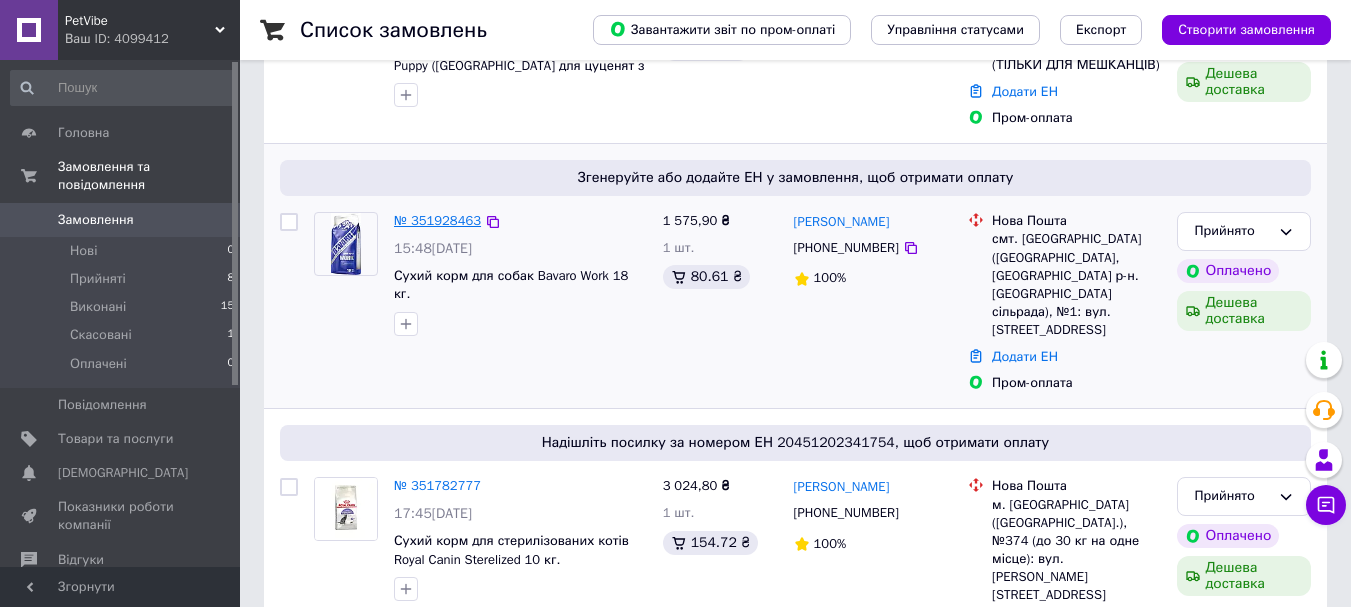 click on "№ 351928463" at bounding box center [437, 220] 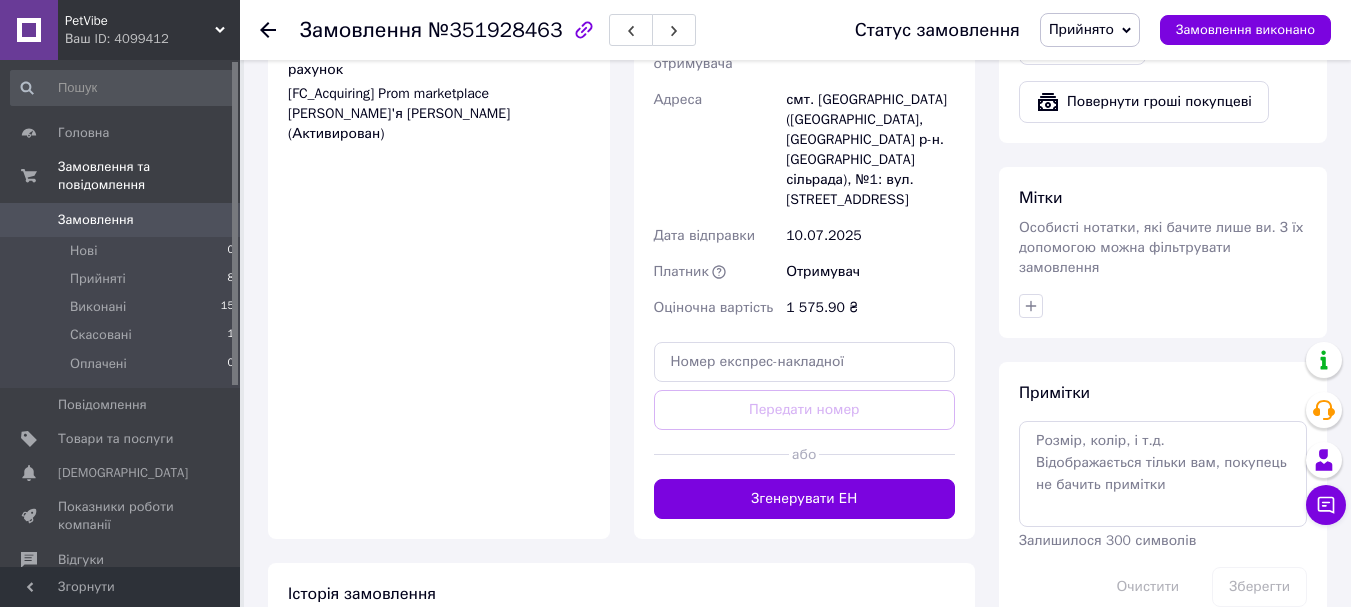 scroll, scrollTop: 900, scrollLeft: 0, axis: vertical 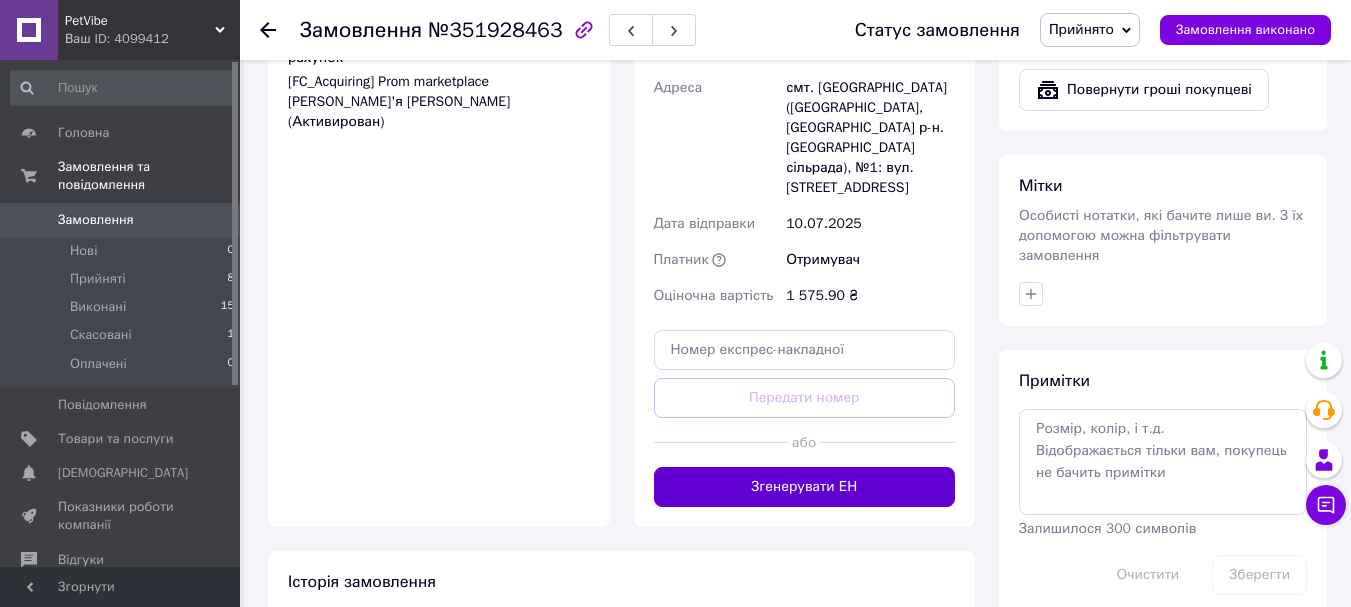 click on "Згенерувати ЕН" at bounding box center (805, 487) 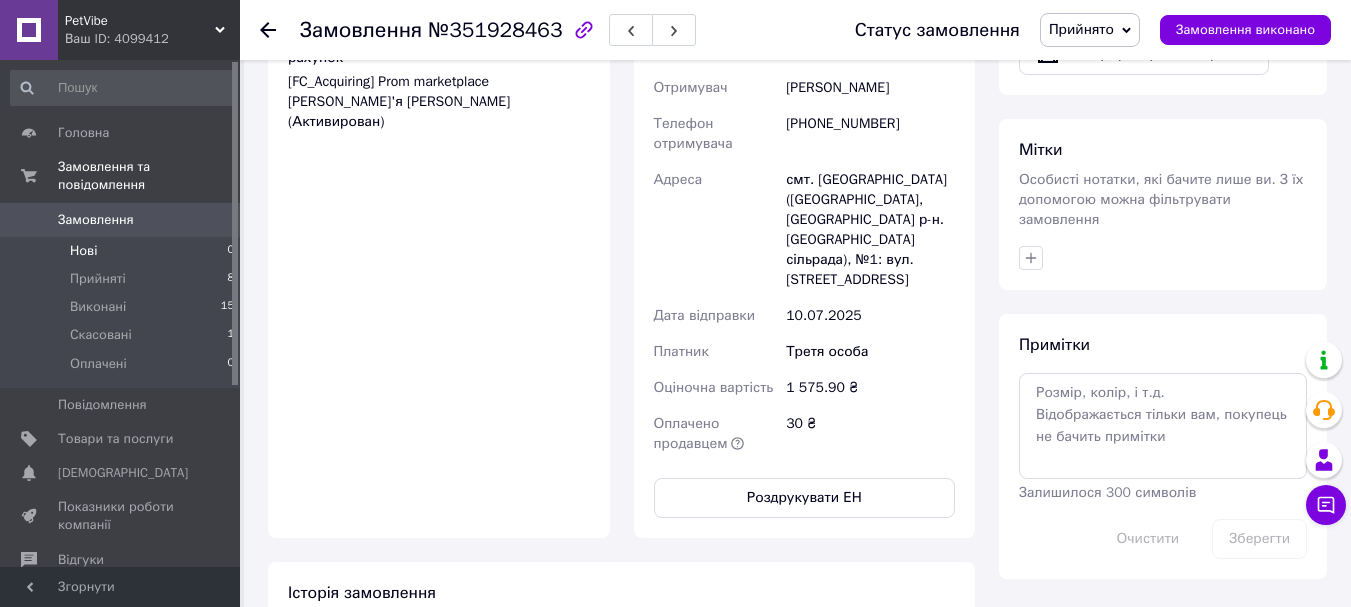 click on "Нові 0" at bounding box center (123, 251) 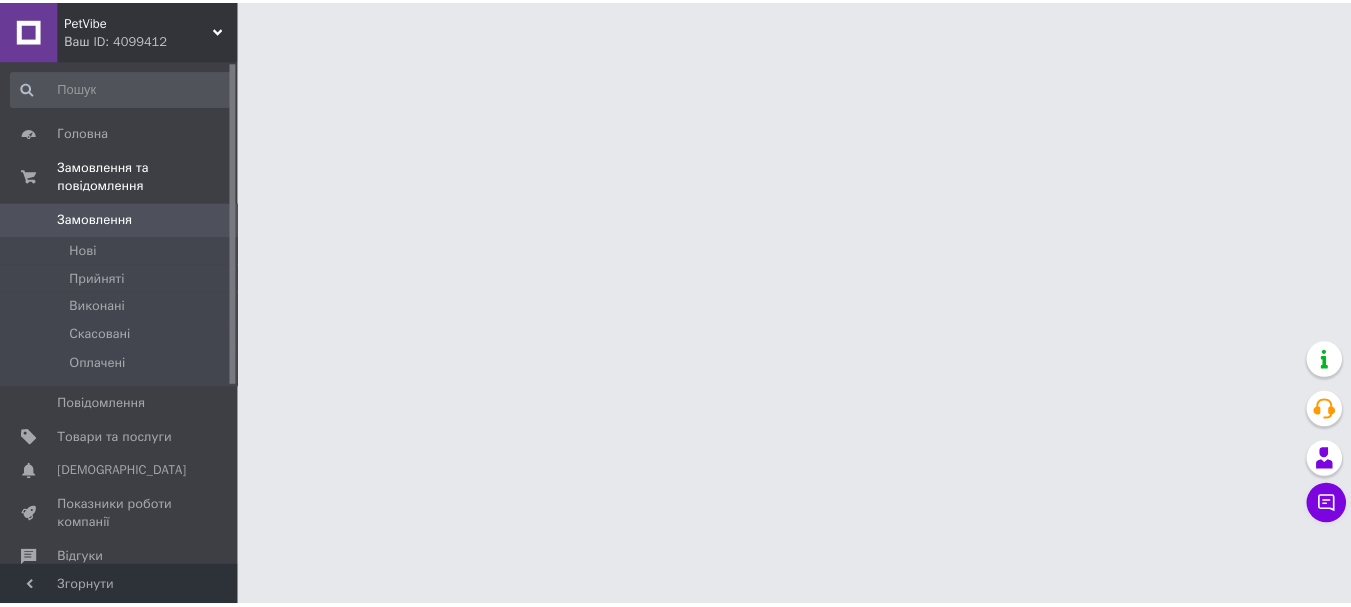 scroll, scrollTop: 0, scrollLeft: 0, axis: both 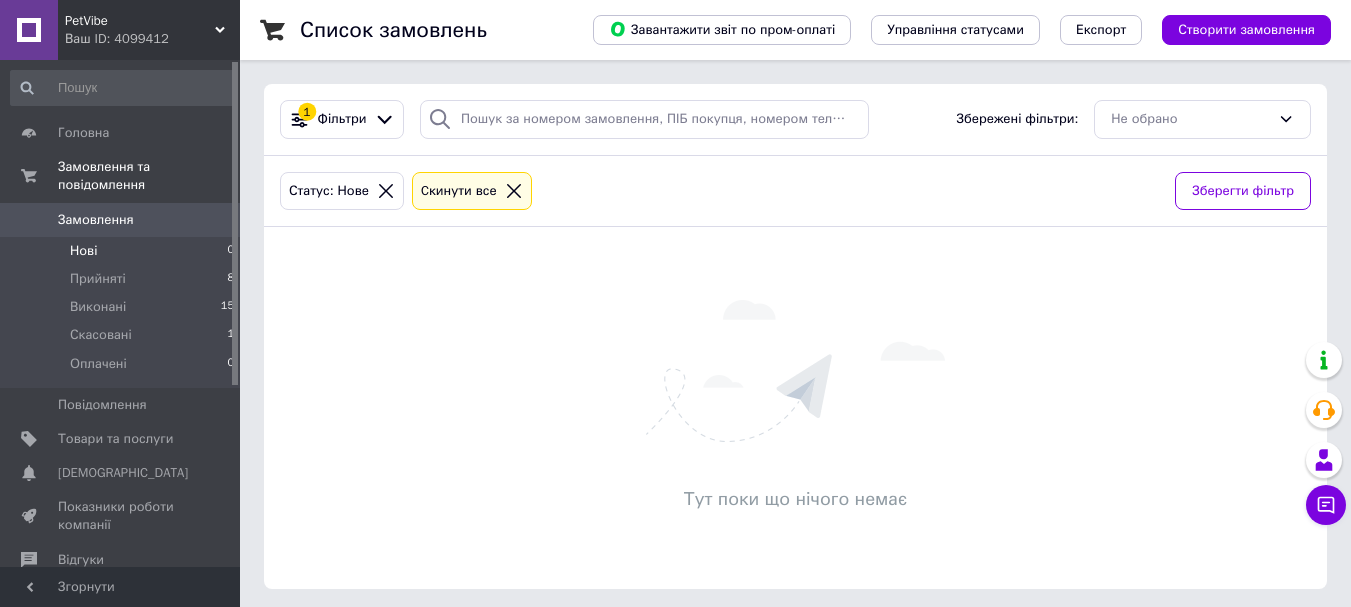 click 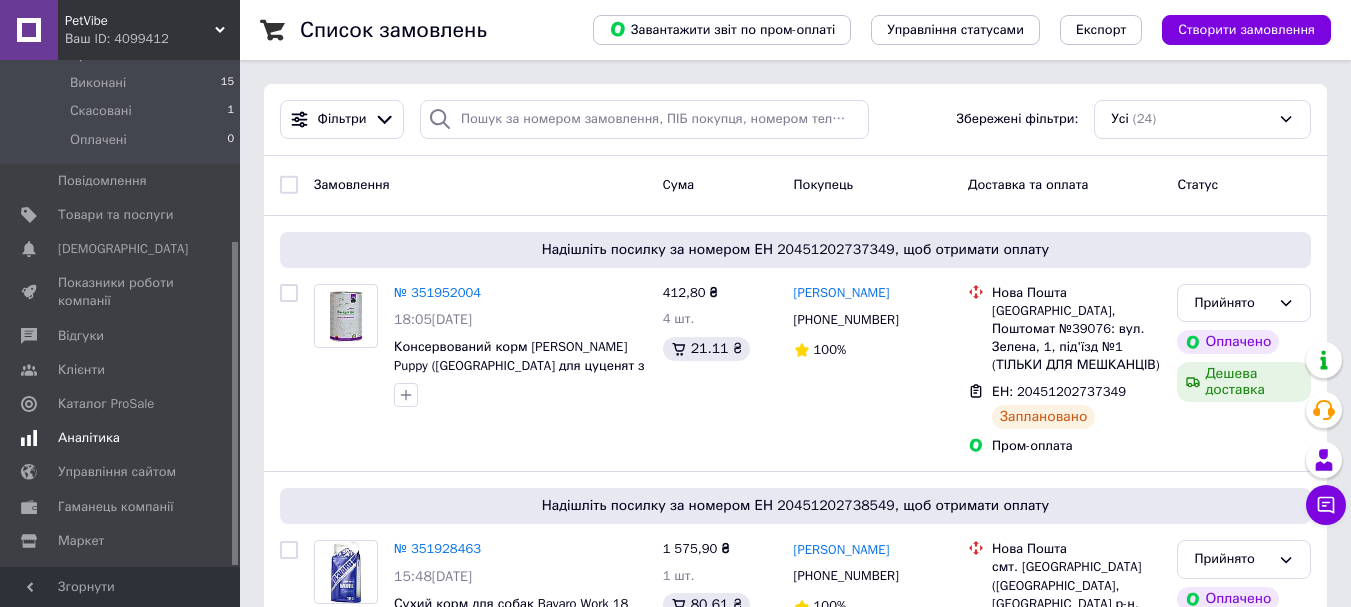 scroll, scrollTop: 283, scrollLeft: 0, axis: vertical 